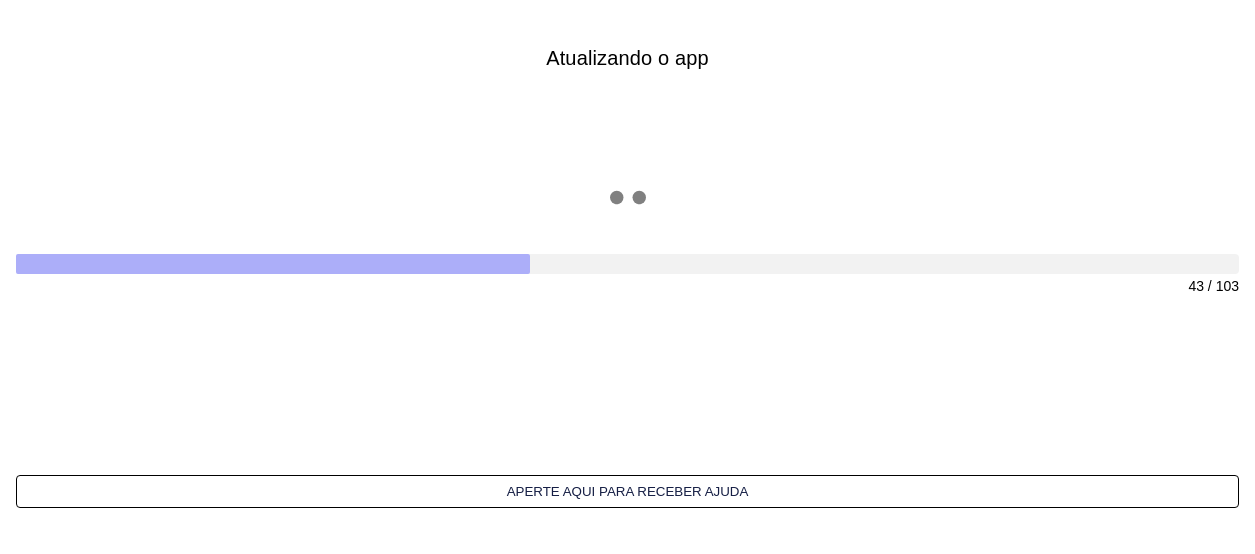 scroll, scrollTop: 0, scrollLeft: 0, axis: both 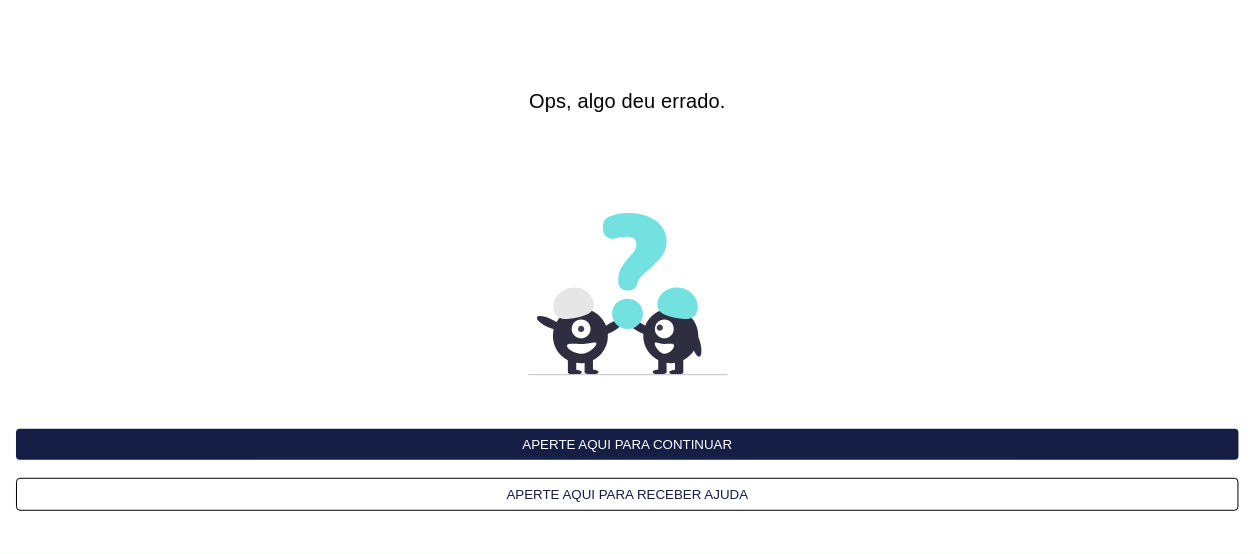 click on "Aperte aqui para continuar" at bounding box center (627, 444) 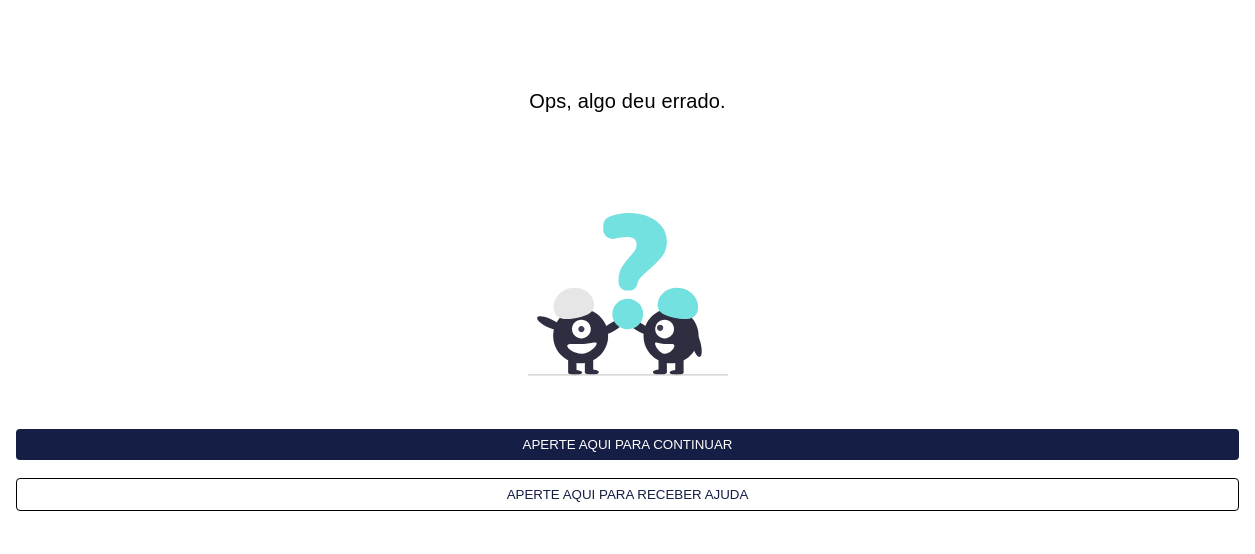 scroll, scrollTop: 0, scrollLeft: 0, axis: both 